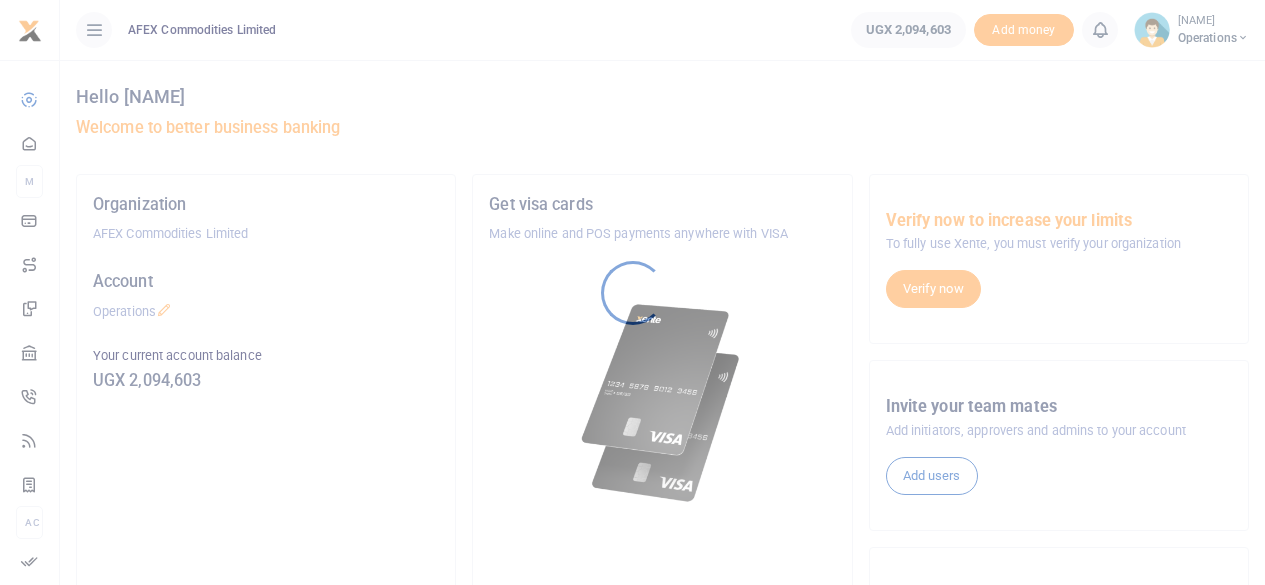 scroll, scrollTop: 0, scrollLeft: 0, axis: both 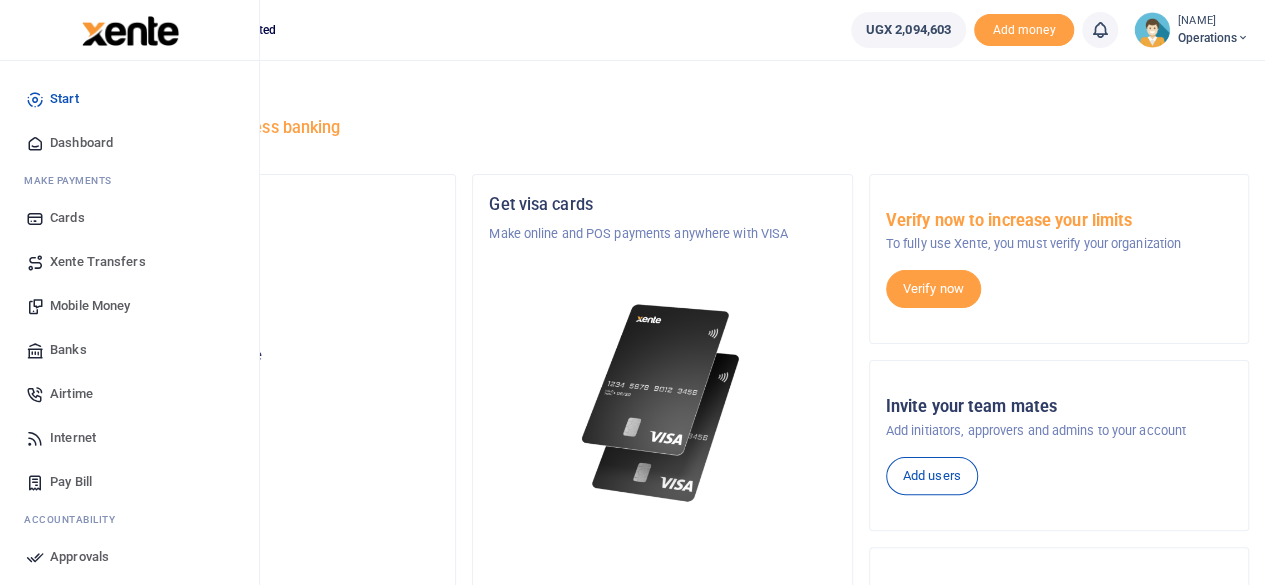 click on "Mobile Money" at bounding box center [90, 306] 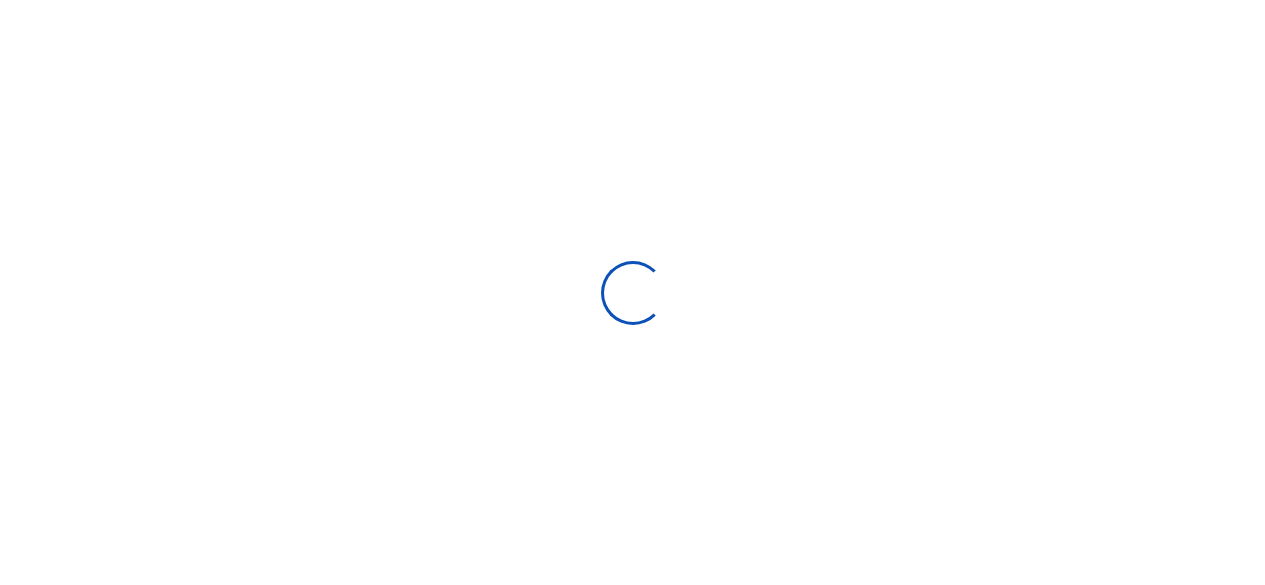 scroll, scrollTop: 0, scrollLeft: 0, axis: both 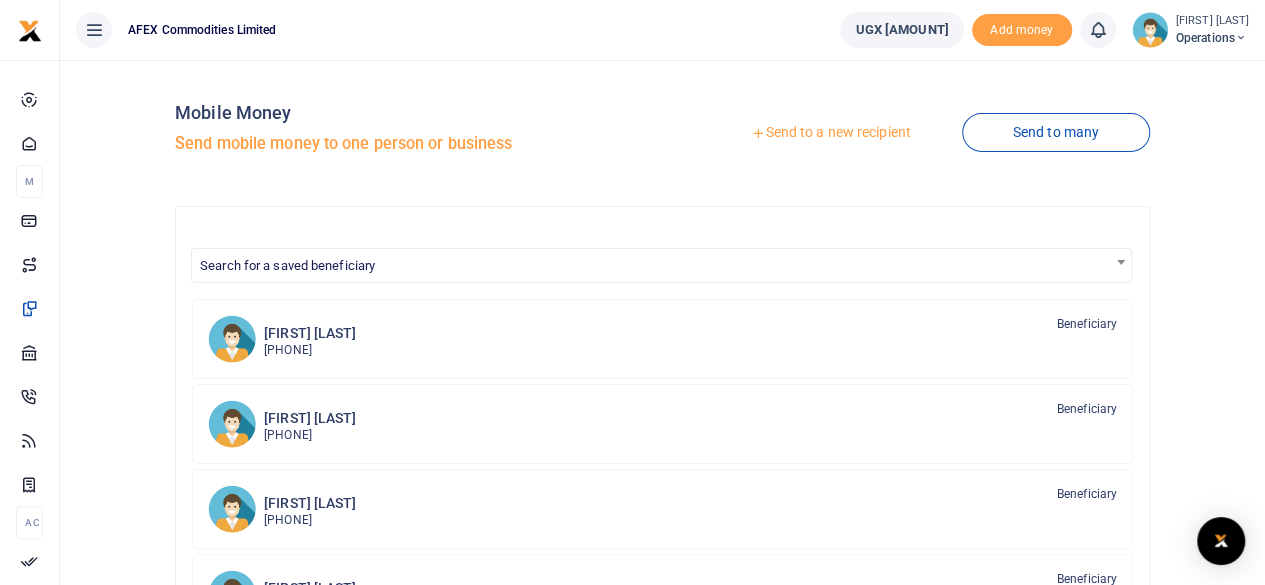 click on "Send to a new recipient" at bounding box center (830, 133) 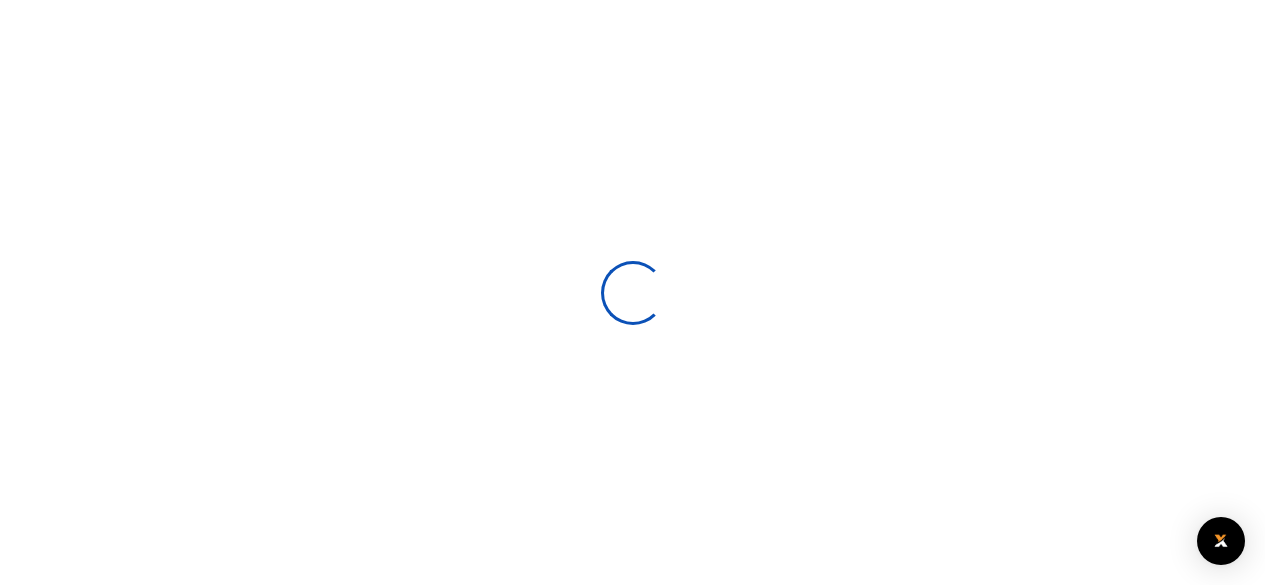 scroll, scrollTop: 0, scrollLeft: 0, axis: both 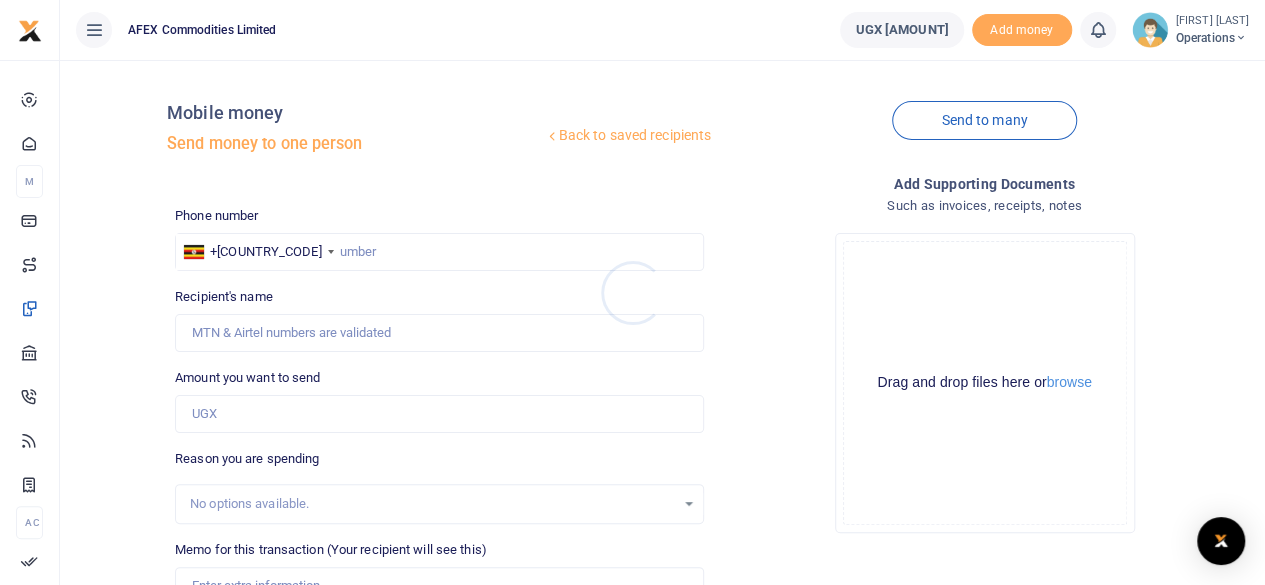 click at bounding box center (632, 292) 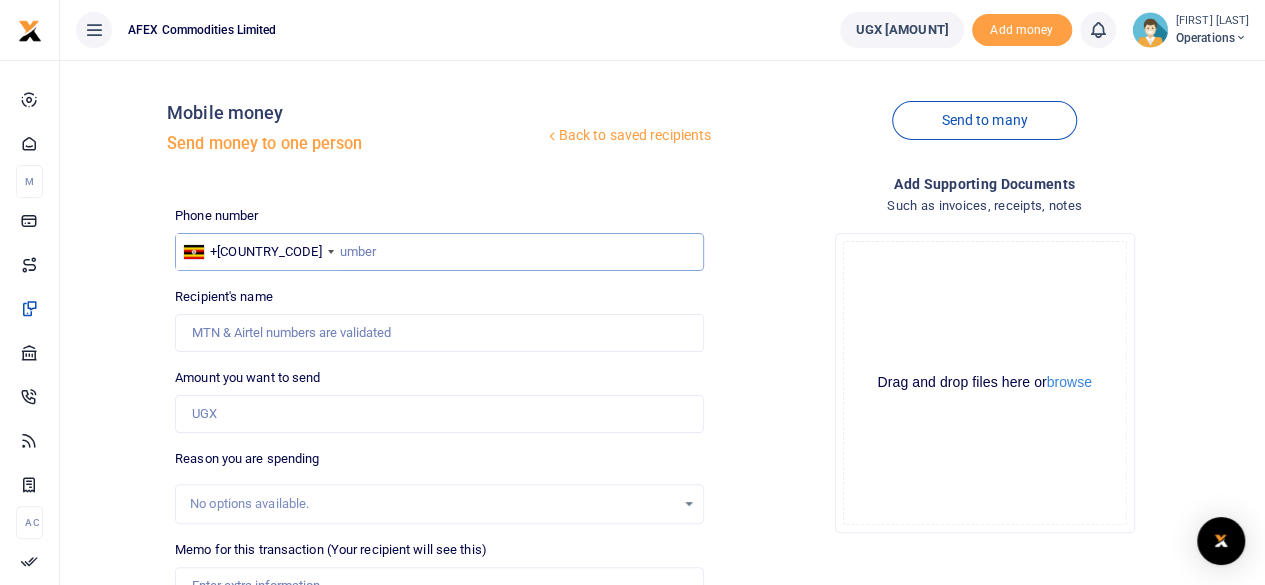 click at bounding box center [439, 252] 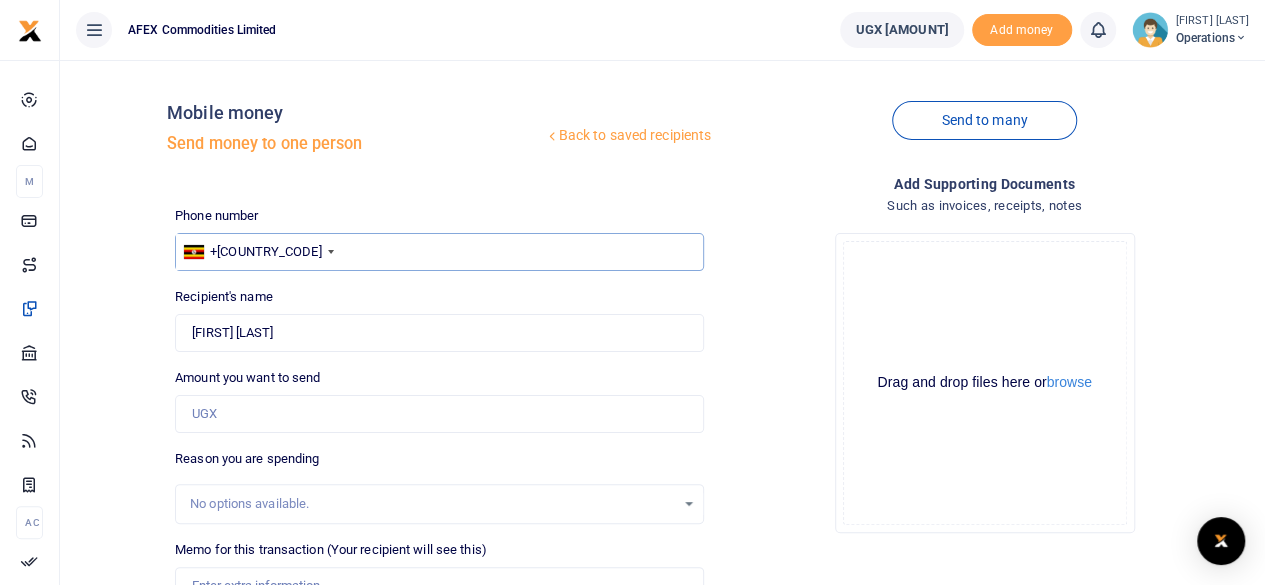 type on "742205019" 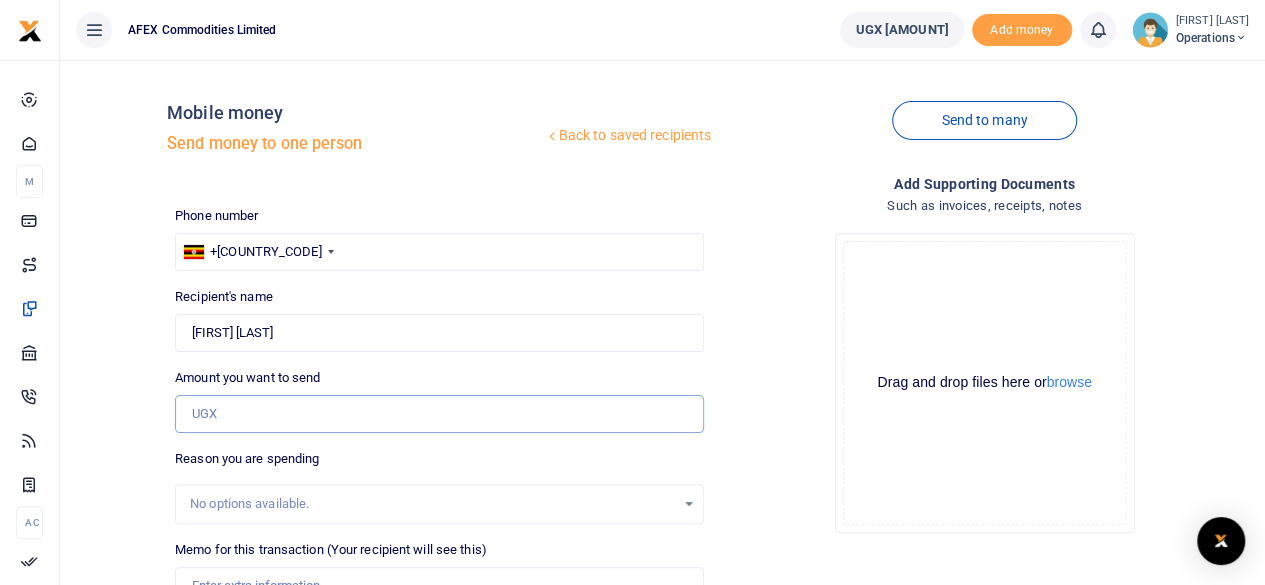 click on "Amount you want to send" at bounding box center (439, 414) 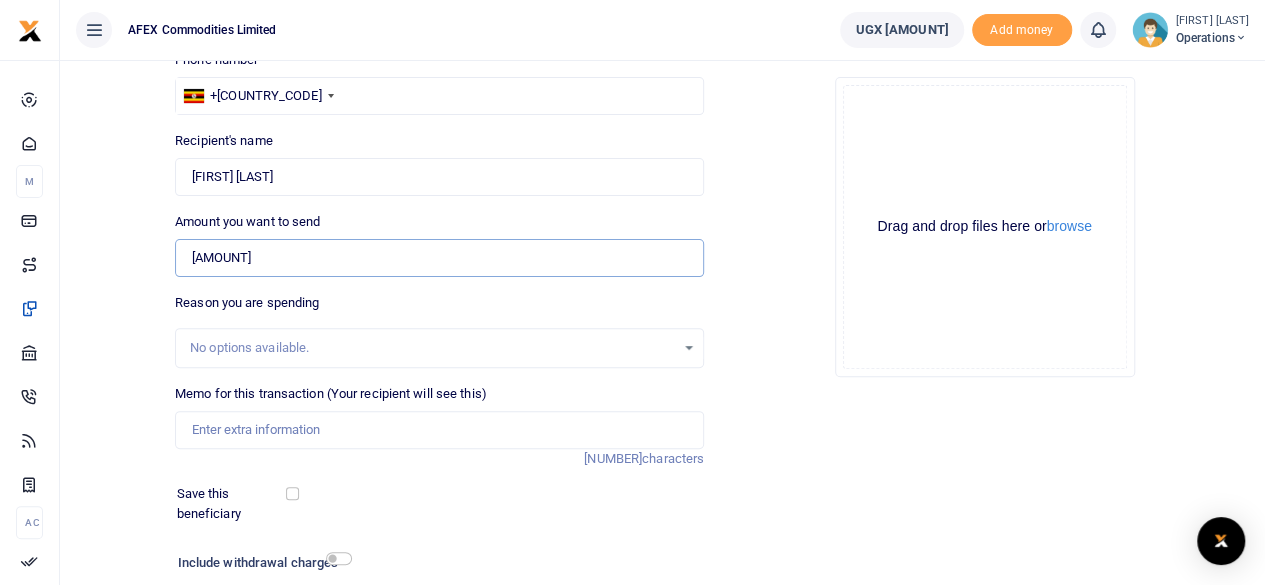 scroll, scrollTop: 170, scrollLeft: 0, axis: vertical 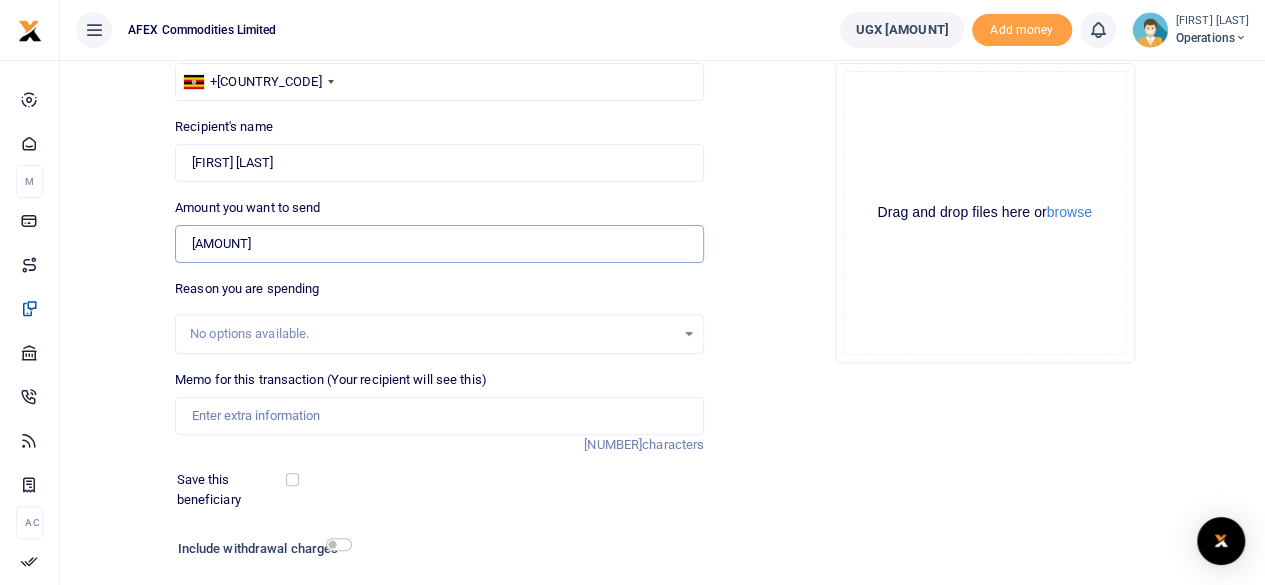 type on "15,000" 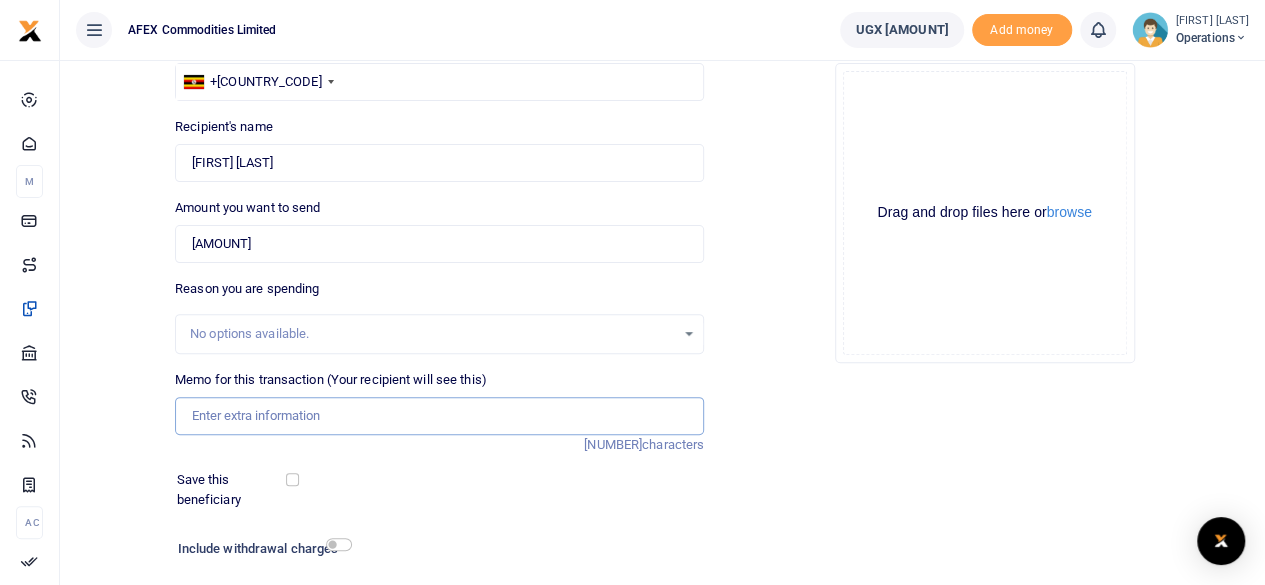 click on "Memo for this transaction (Your recipient will see this)" at bounding box center [439, 416] 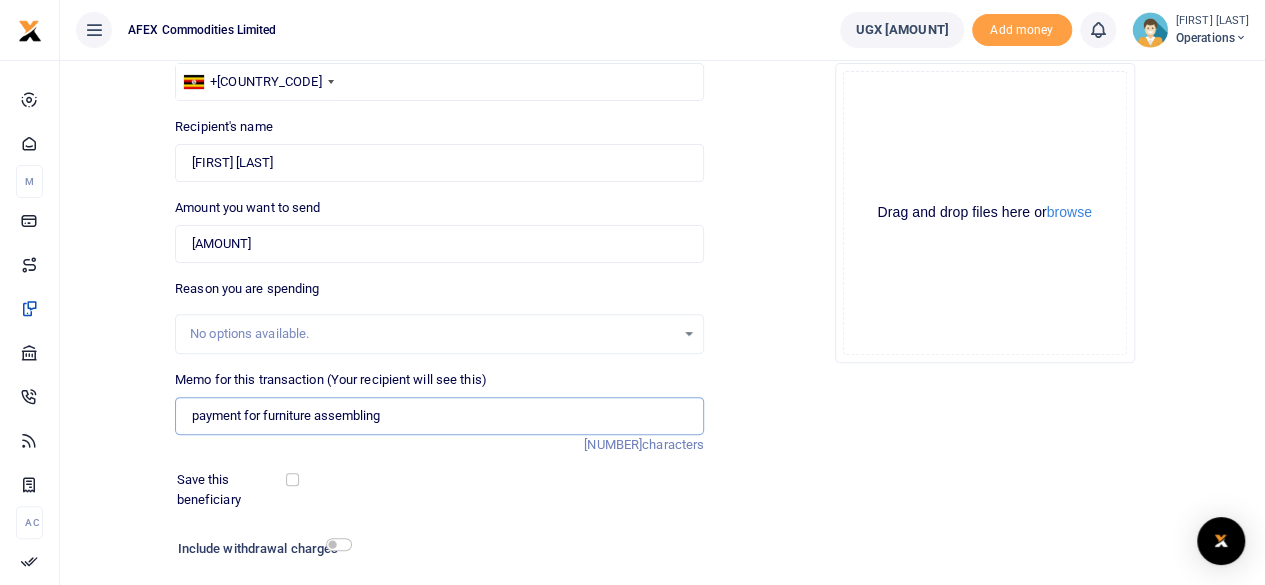 type on "payment for furniture assembling" 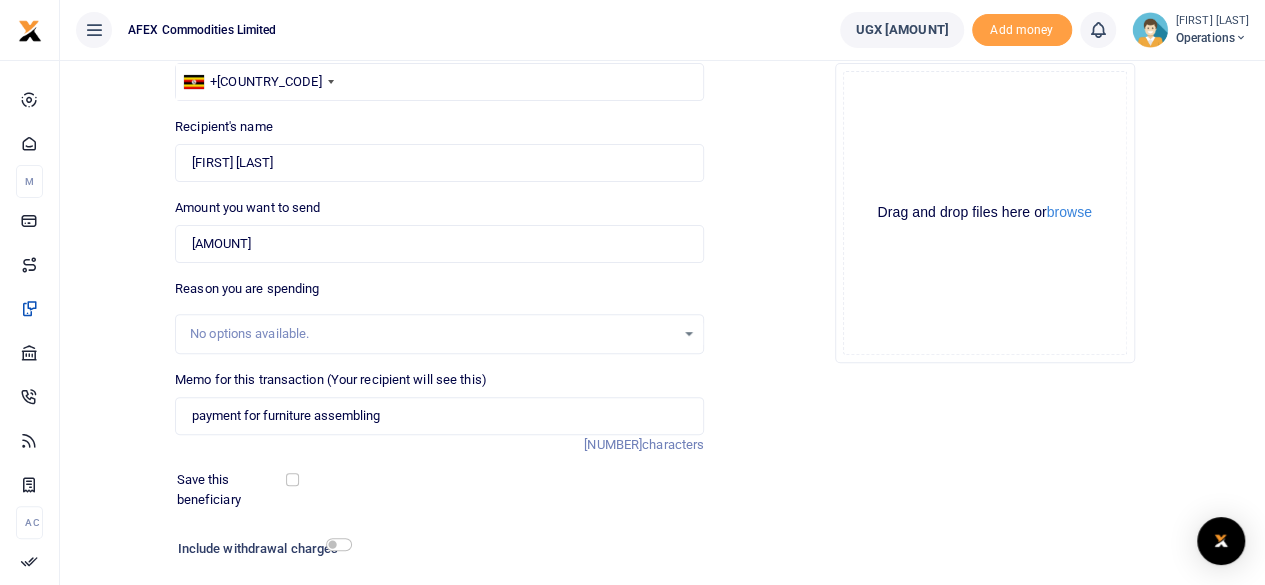 click on "Include withdrawal charges" at bounding box center [260, 549] 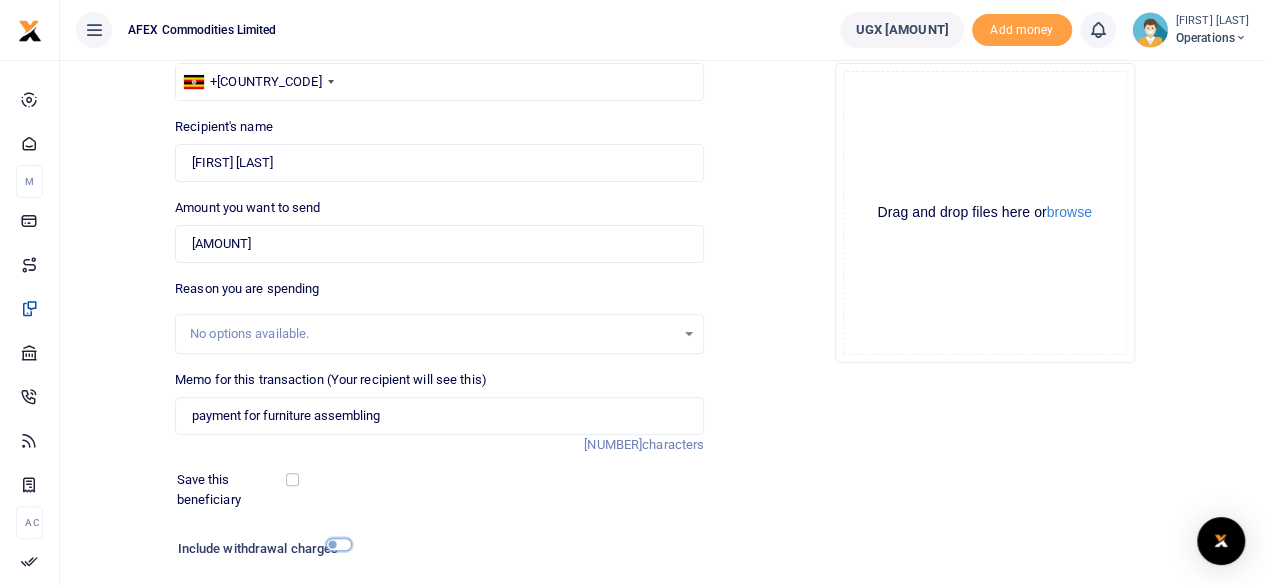 click at bounding box center [339, 544] 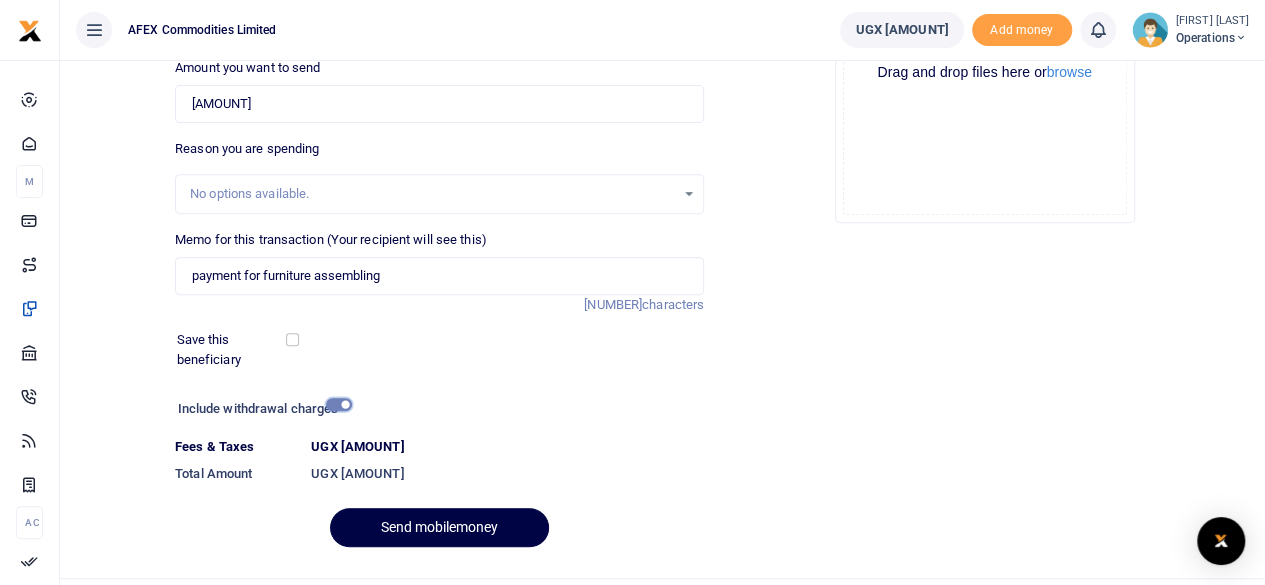 scroll, scrollTop: 338, scrollLeft: 0, axis: vertical 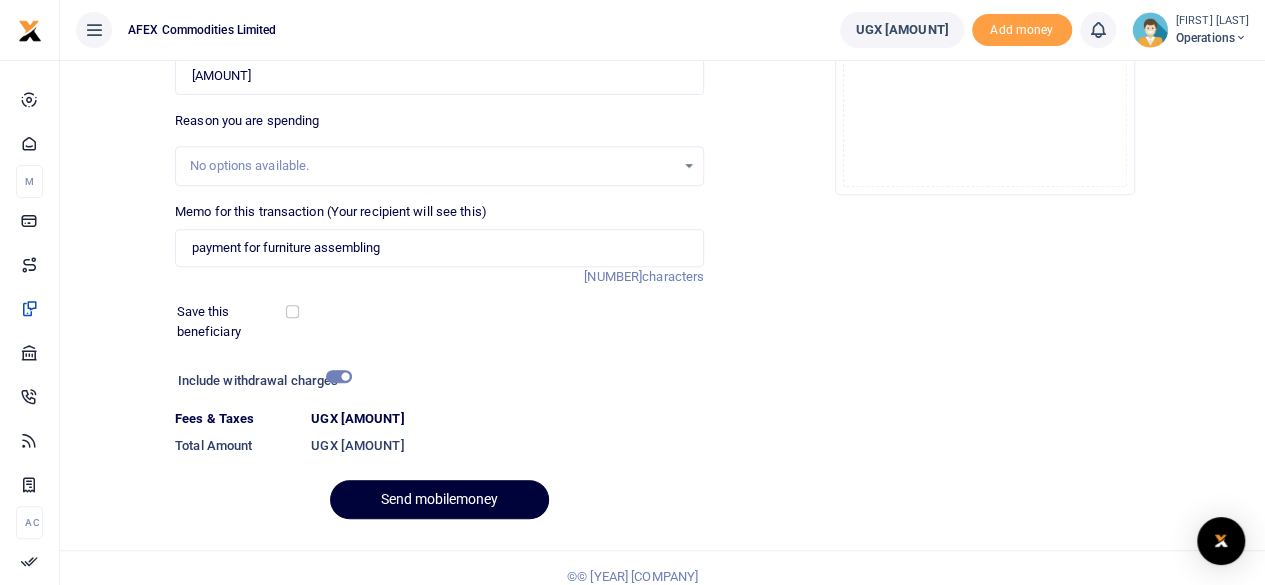 click on "Send mobilemoney" at bounding box center (439, 499) 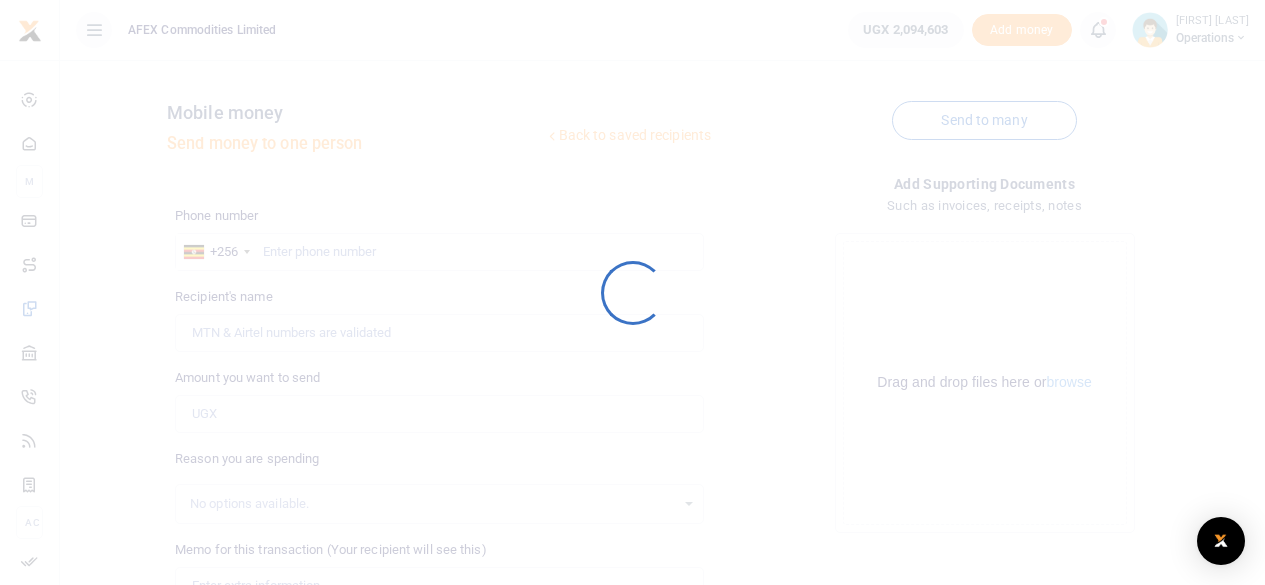 scroll, scrollTop: 298, scrollLeft: 0, axis: vertical 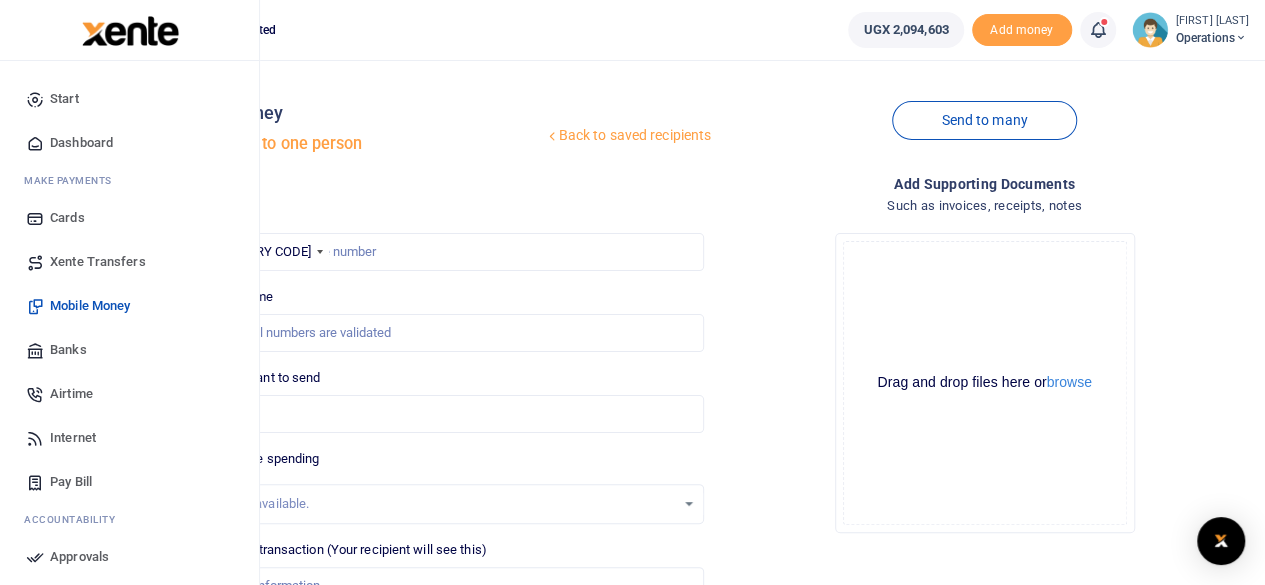 click on "Dashboard" at bounding box center [81, 143] 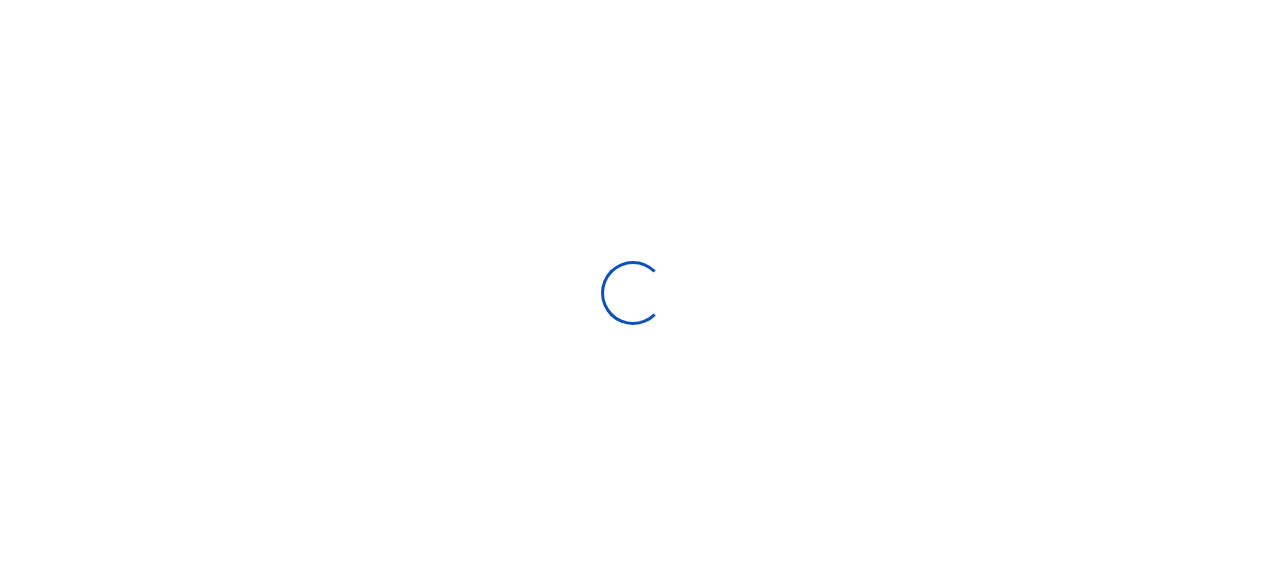 scroll, scrollTop: 0, scrollLeft: 0, axis: both 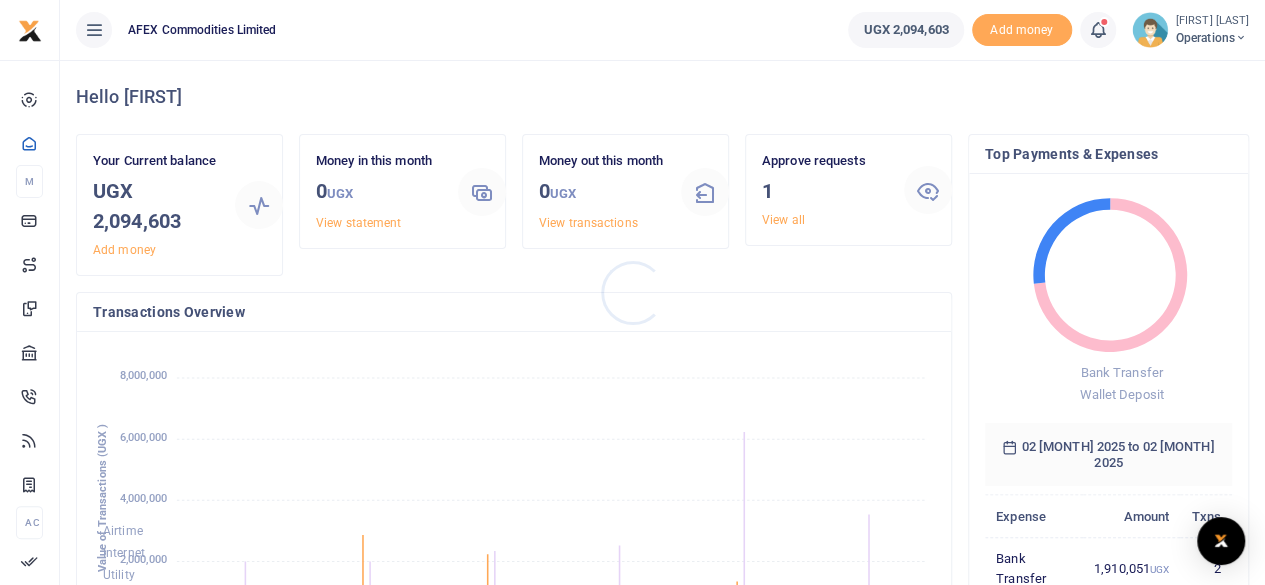click at bounding box center (632, 292) 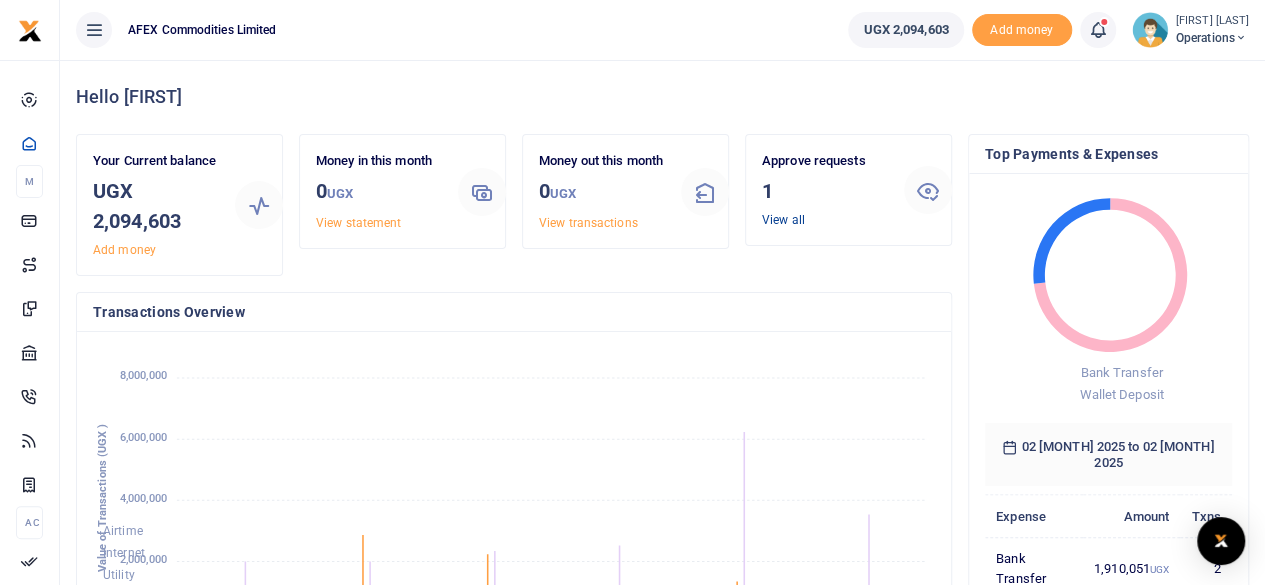 click on "View all" at bounding box center [783, 220] 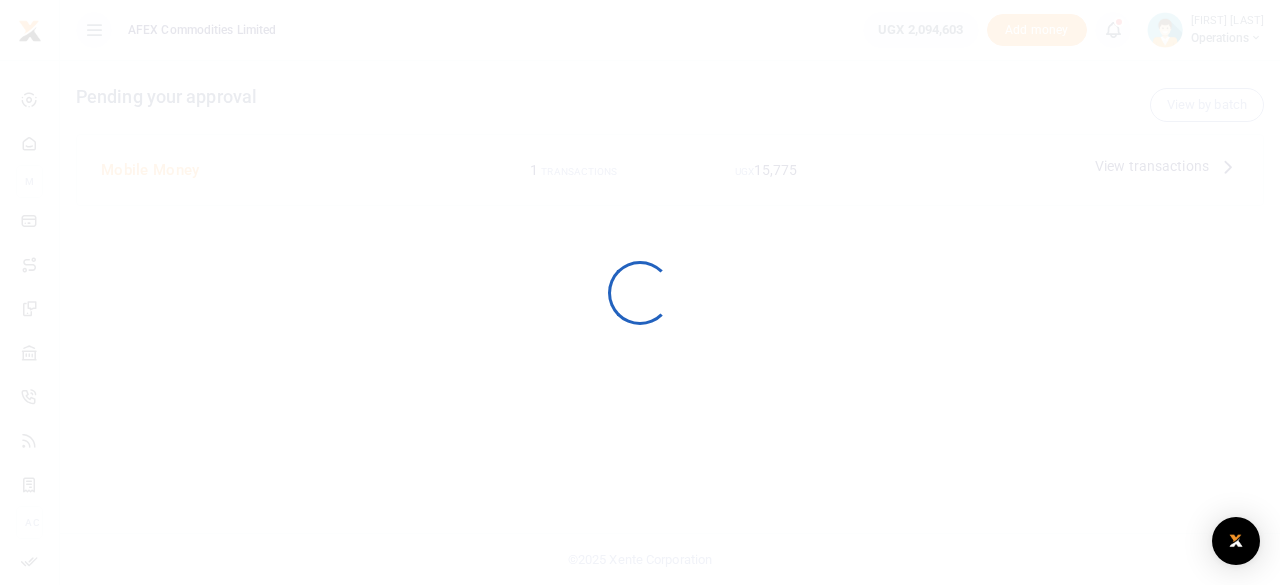 scroll, scrollTop: 0, scrollLeft: 0, axis: both 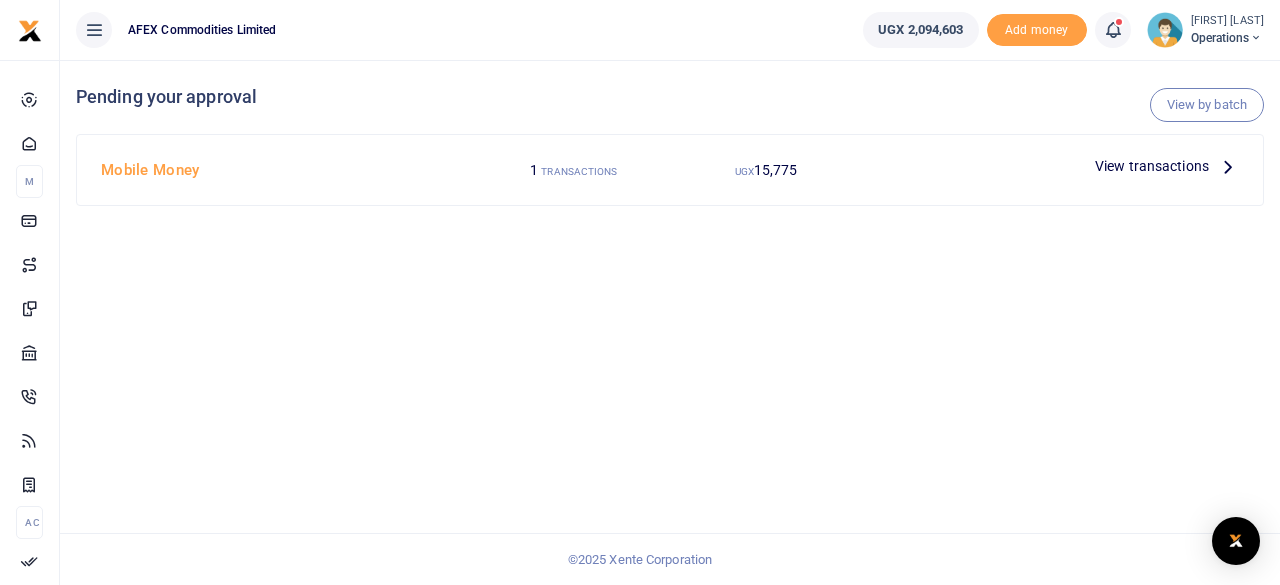 click on "View transactions" at bounding box center (1152, 166) 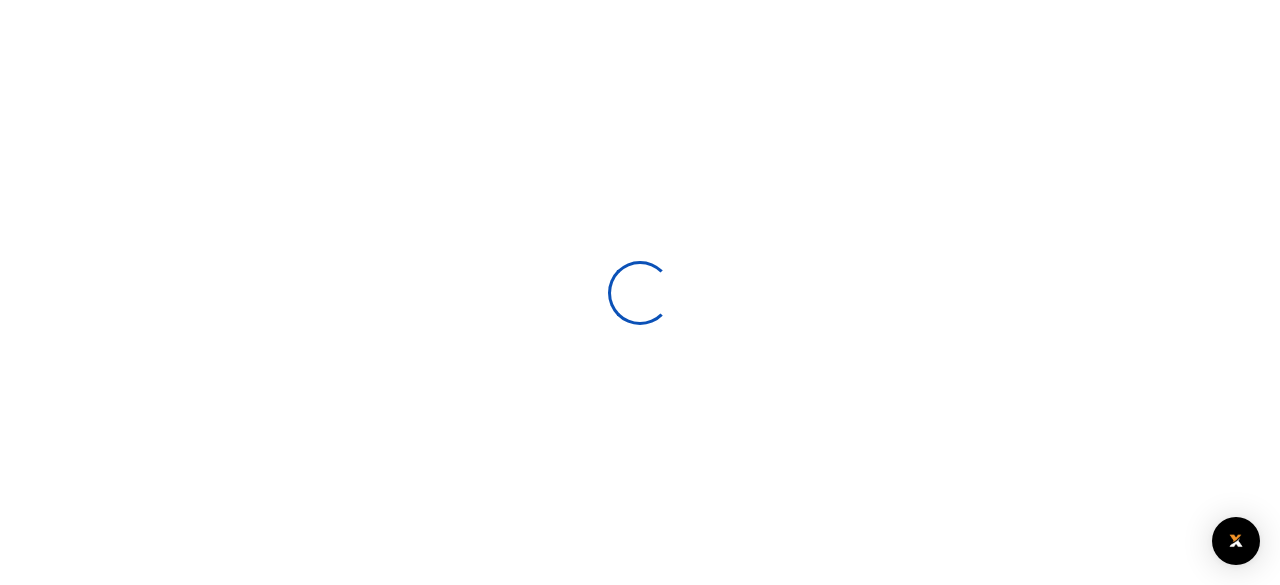 scroll, scrollTop: 0, scrollLeft: 0, axis: both 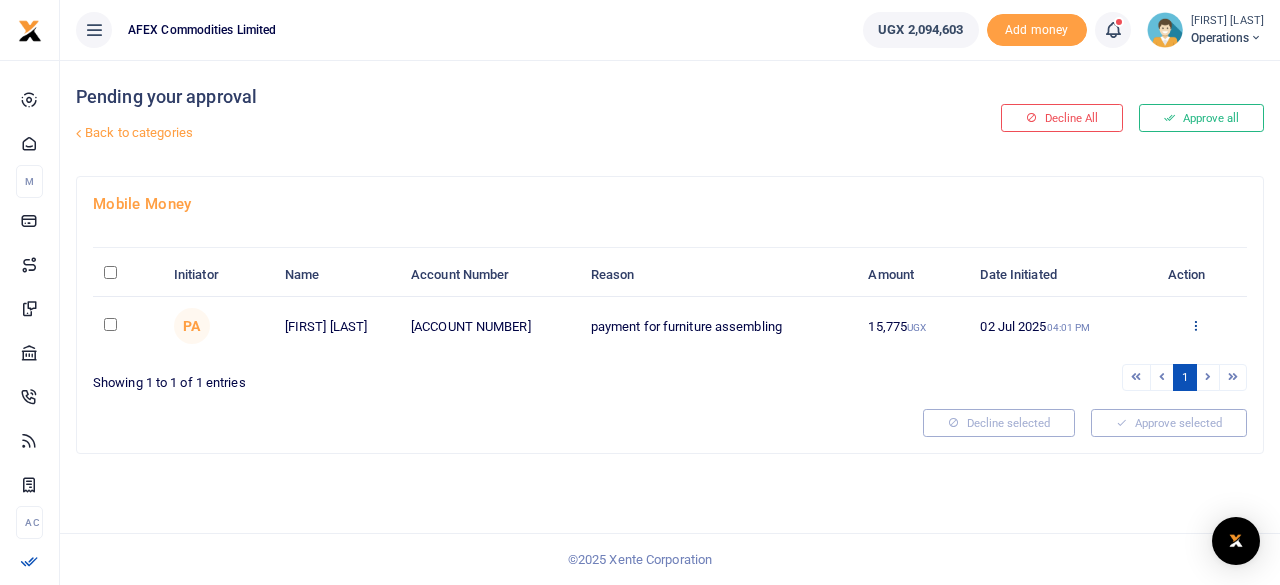 click at bounding box center [1195, 325] 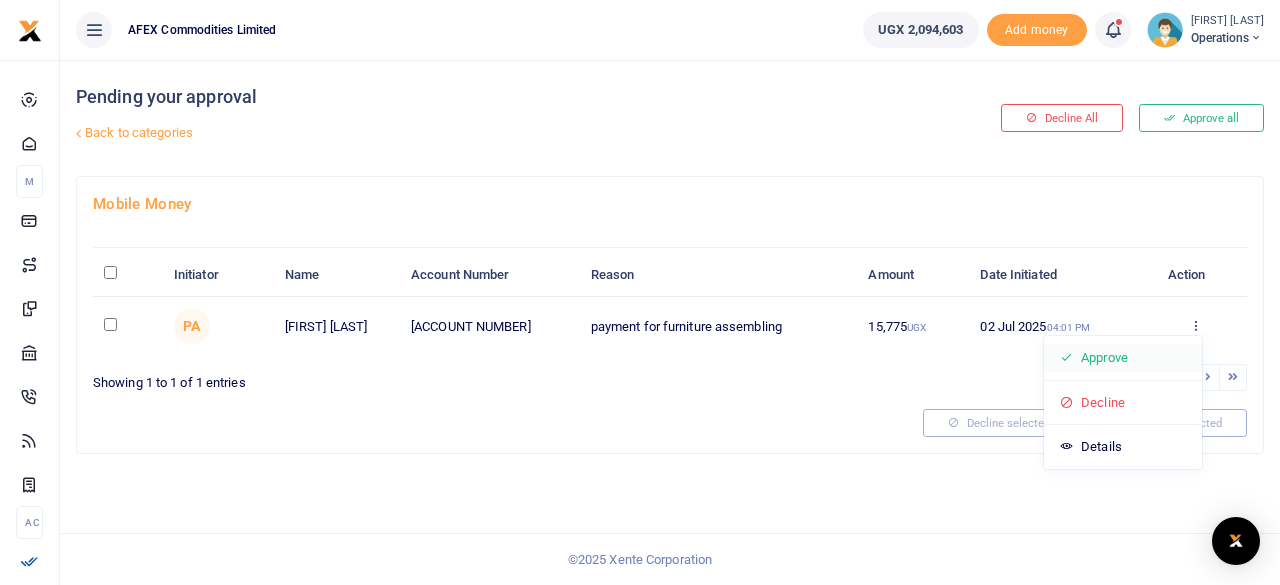 click on "Approve" at bounding box center (1123, 358) 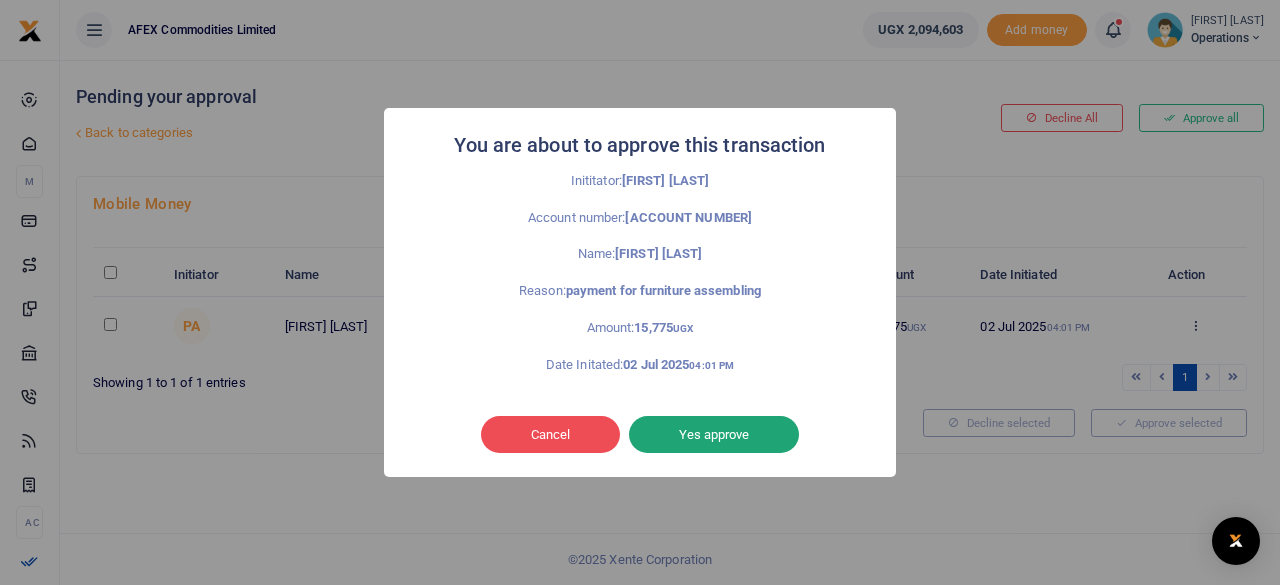 click on "Yes approve" at bounding box center [714, 435] 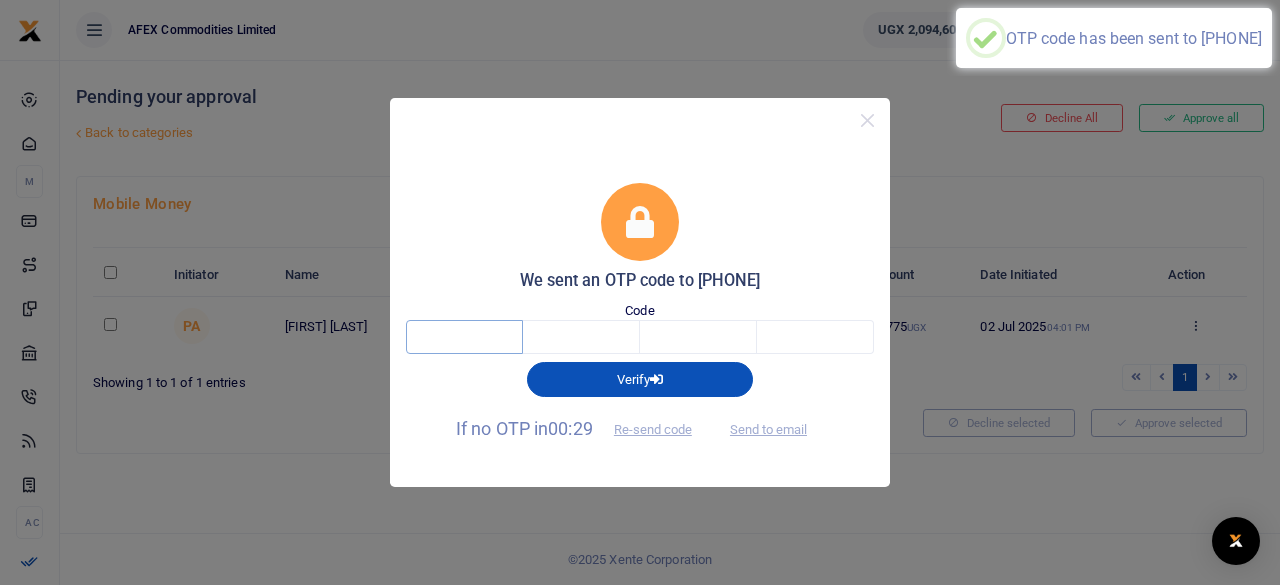 click at bounding box center (464, 337) 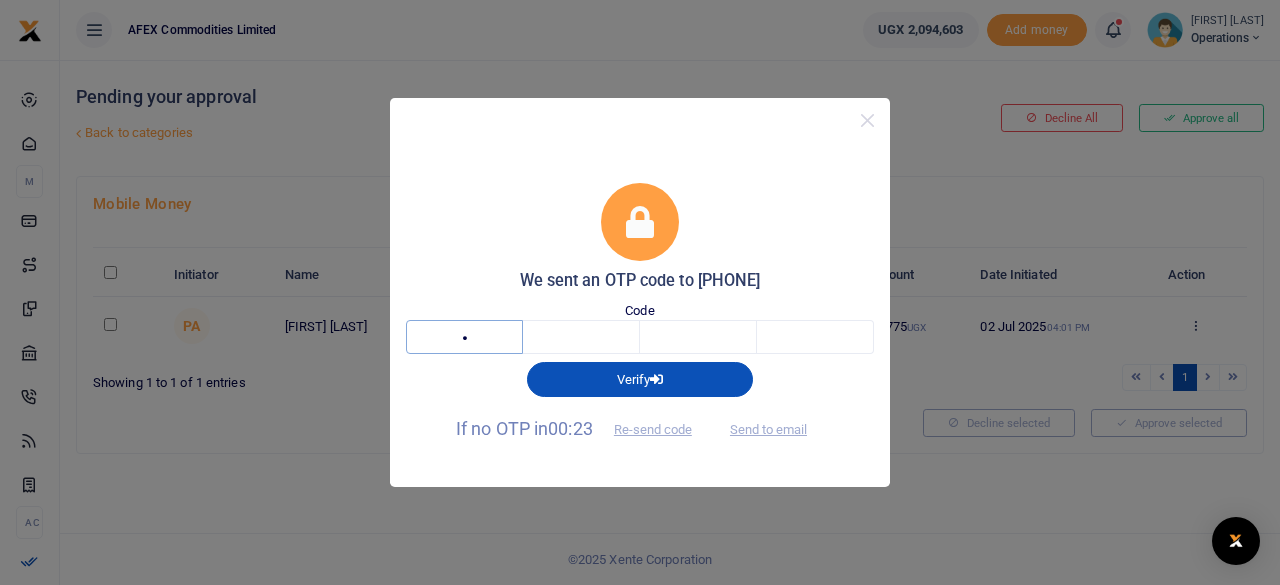 type on "7" 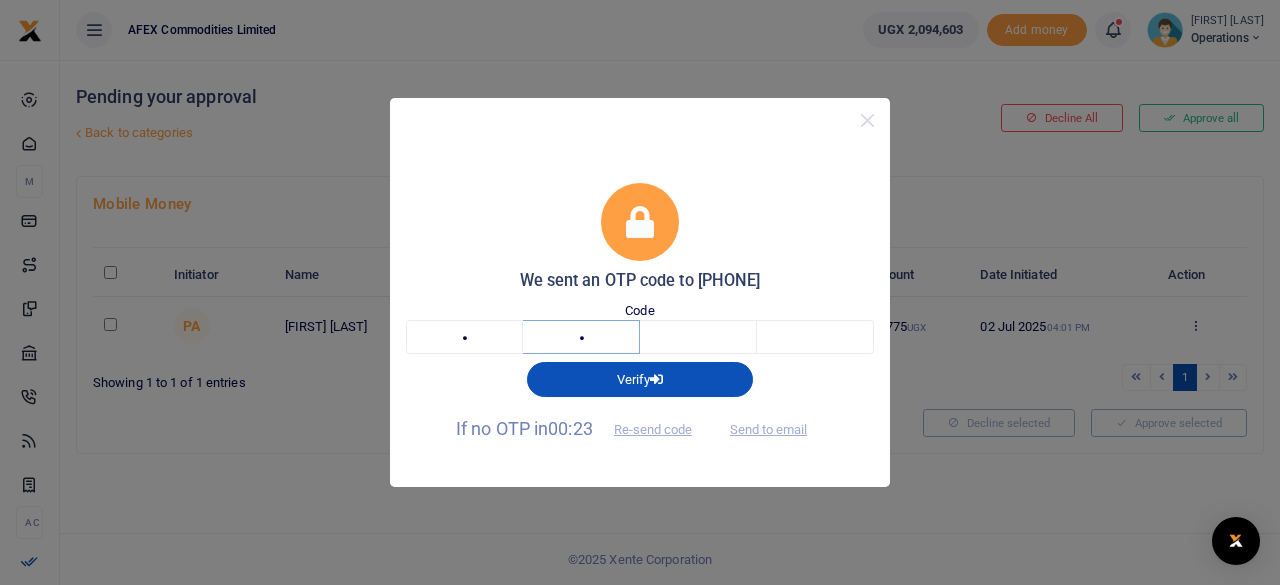 type on "2" 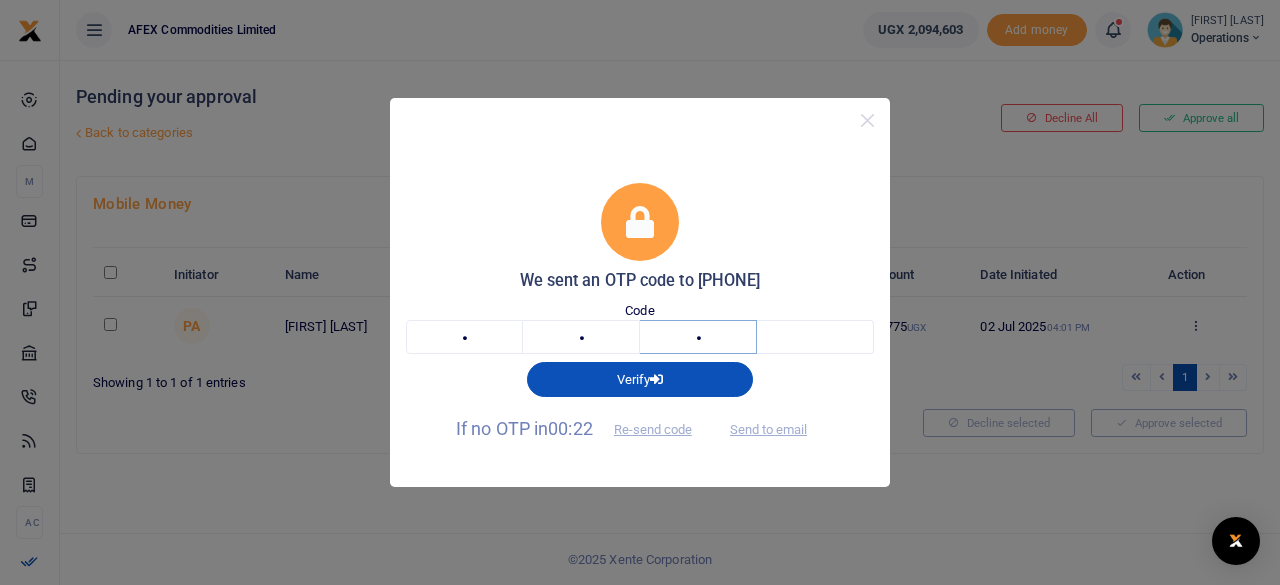 type on "1" 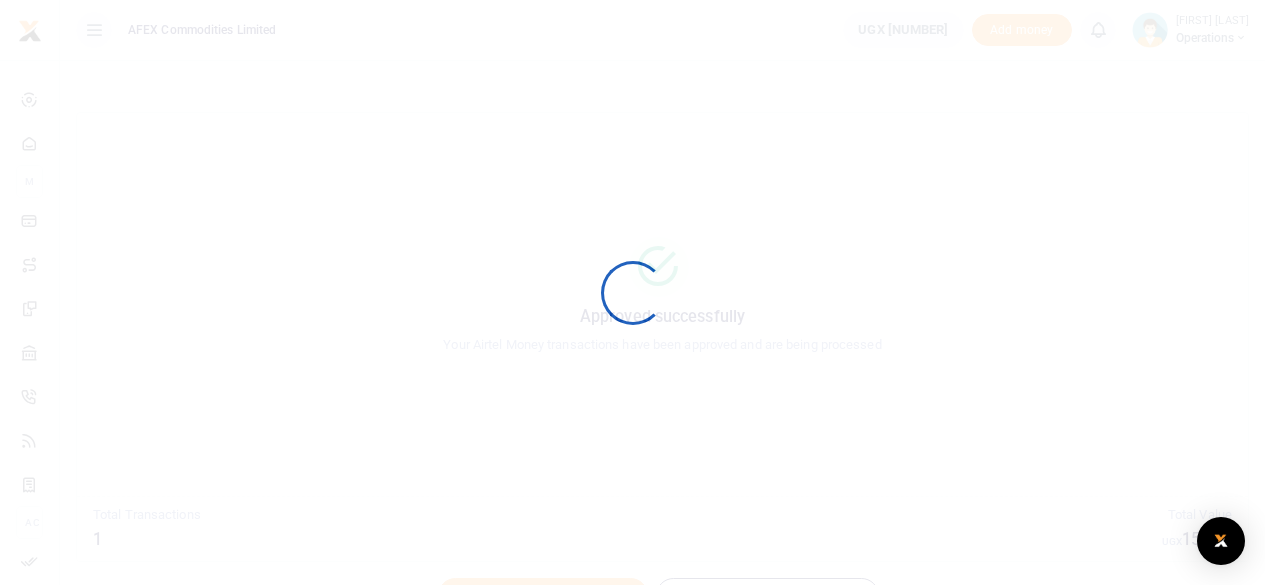 scroll, scrollTop: 0, scrollLeft: 0, axis: both 